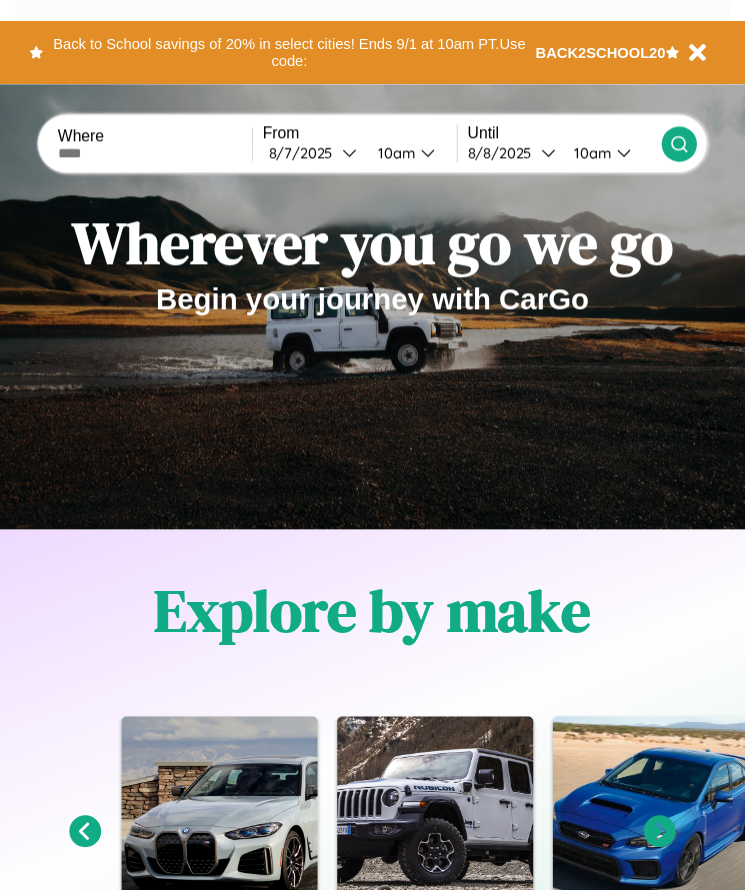 scroll, scrollTop: 0, scrollLeft: 0, axis: both 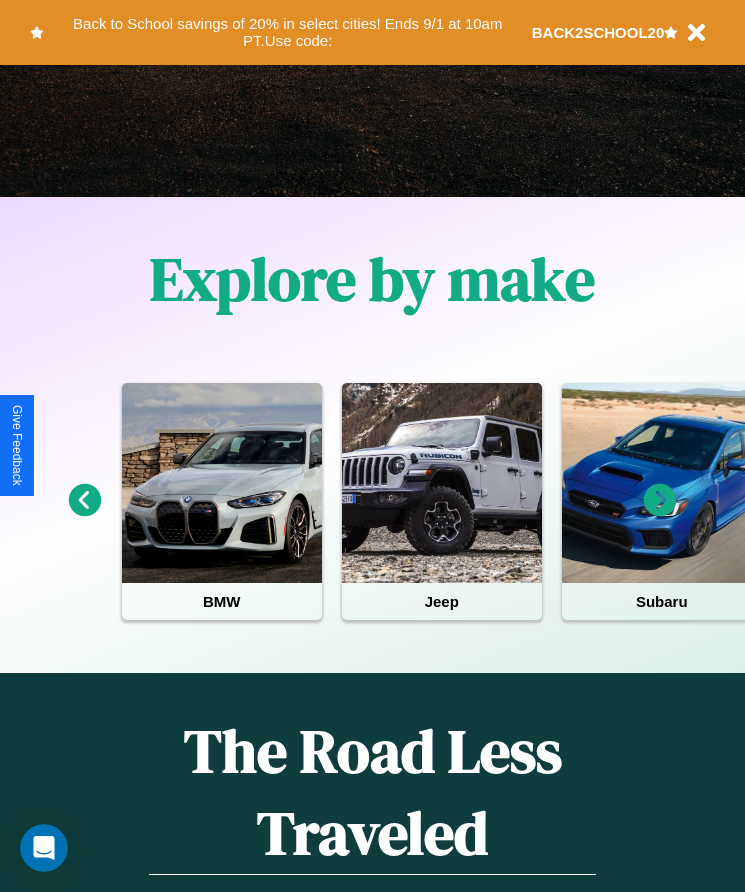 click 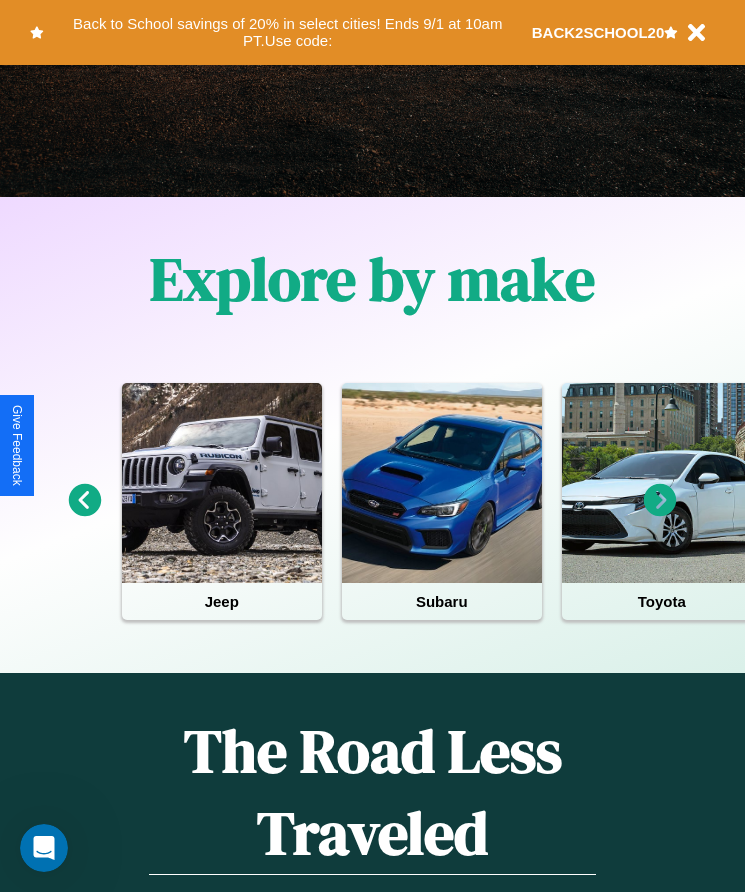 click 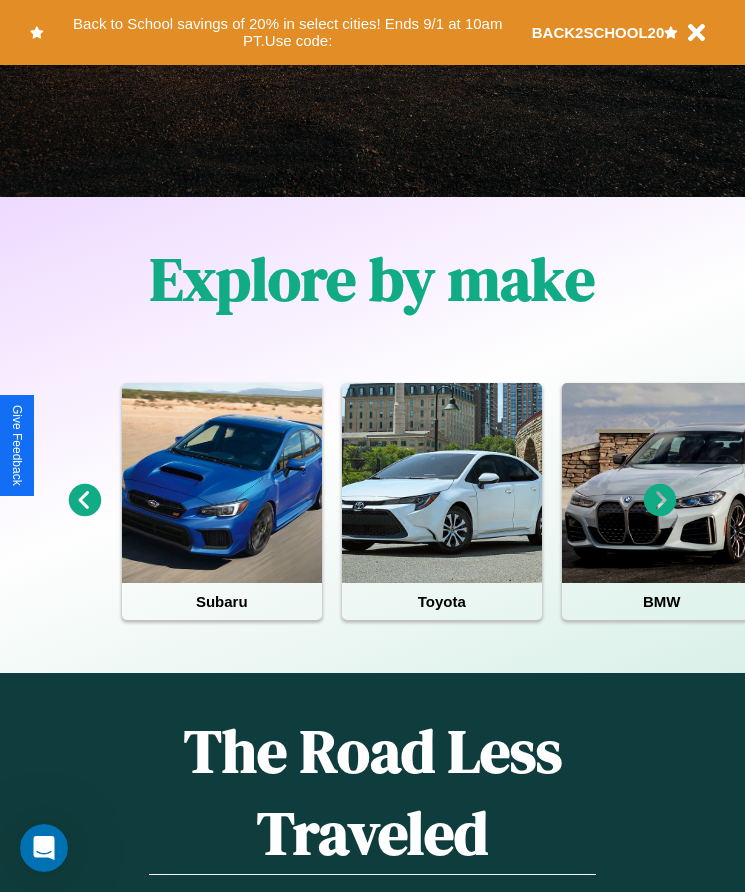 click 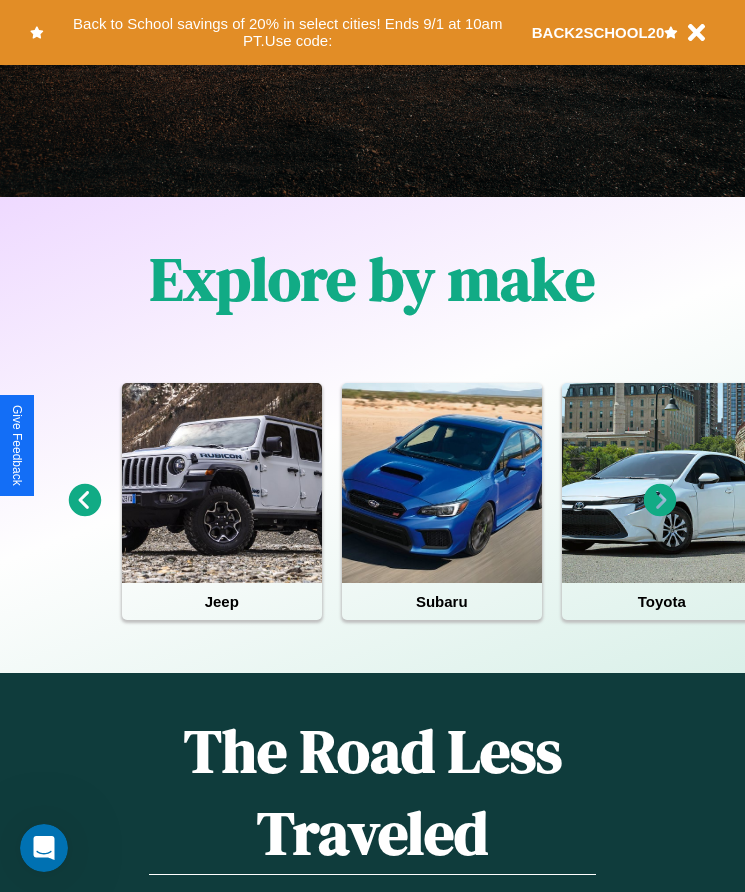 click 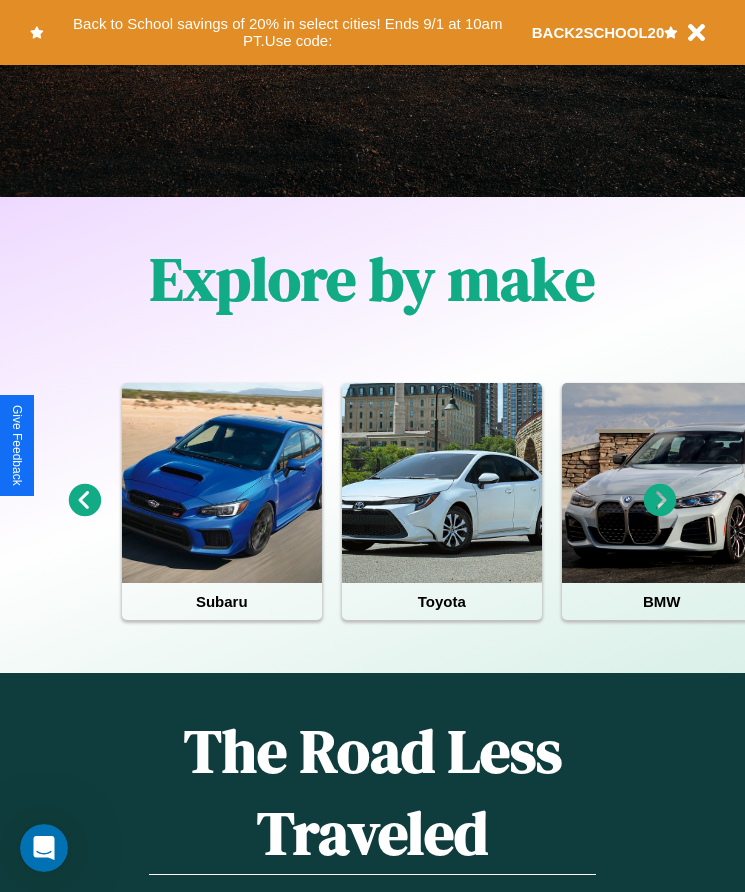 click 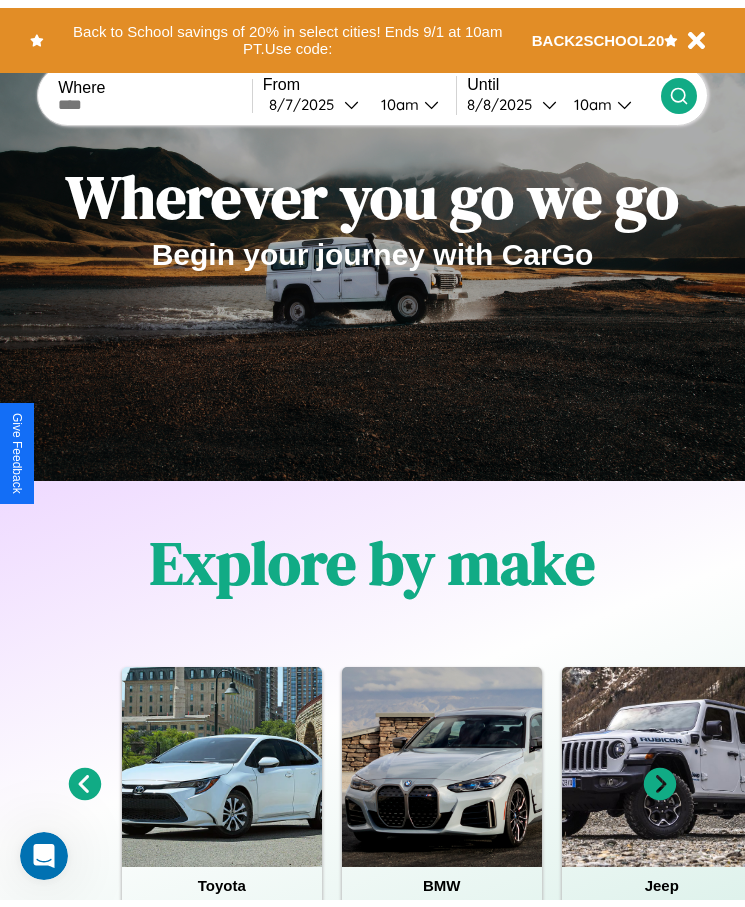 scroll, scrollTop: 0, scrollLeft: 0, axis: both 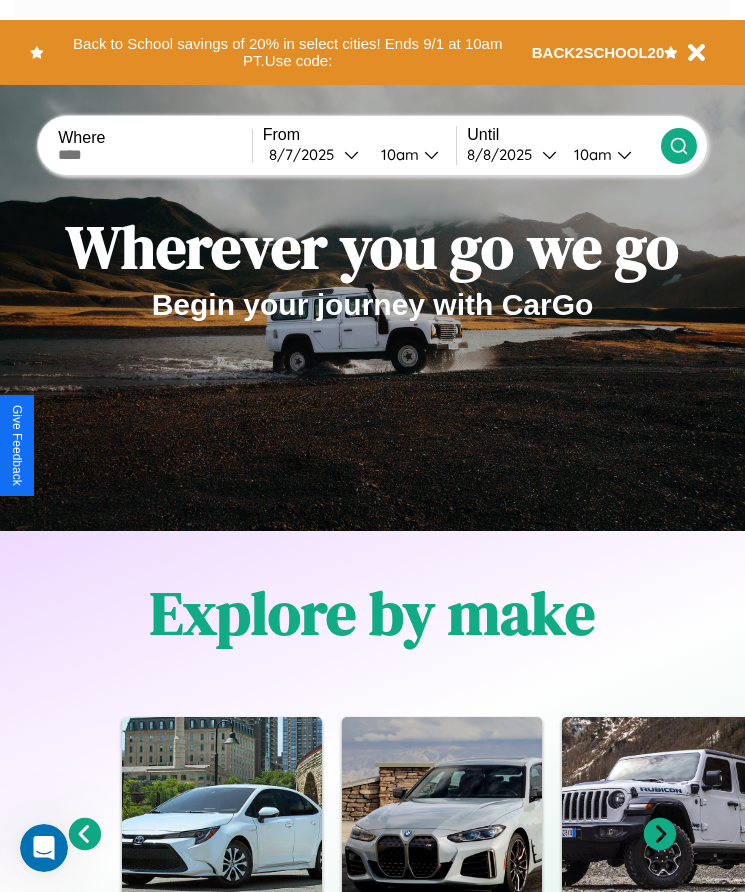 click at bounding box center (155, 155) 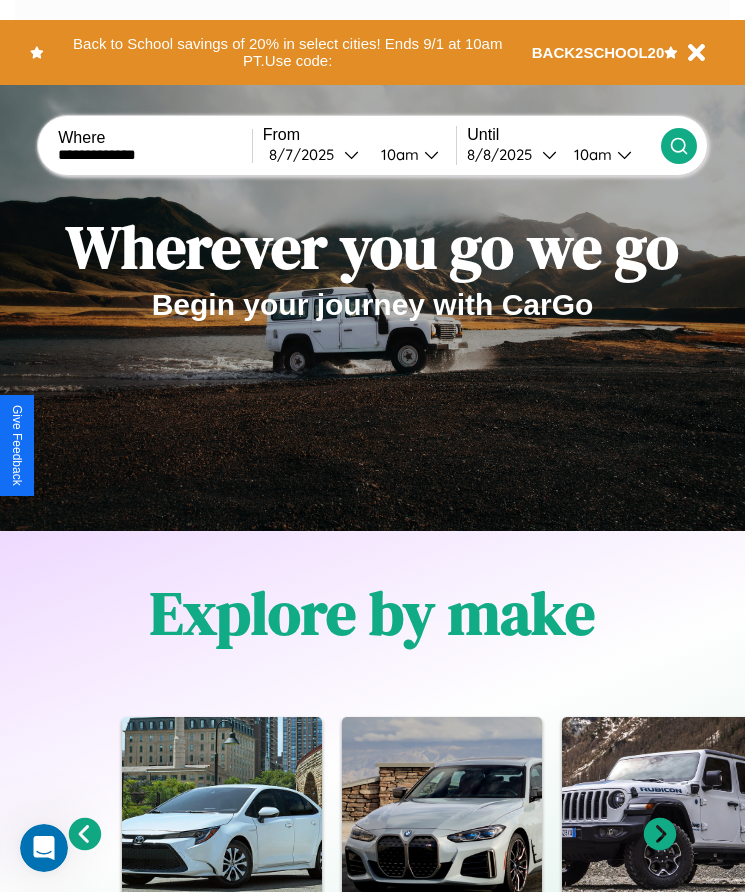 type on "**********" 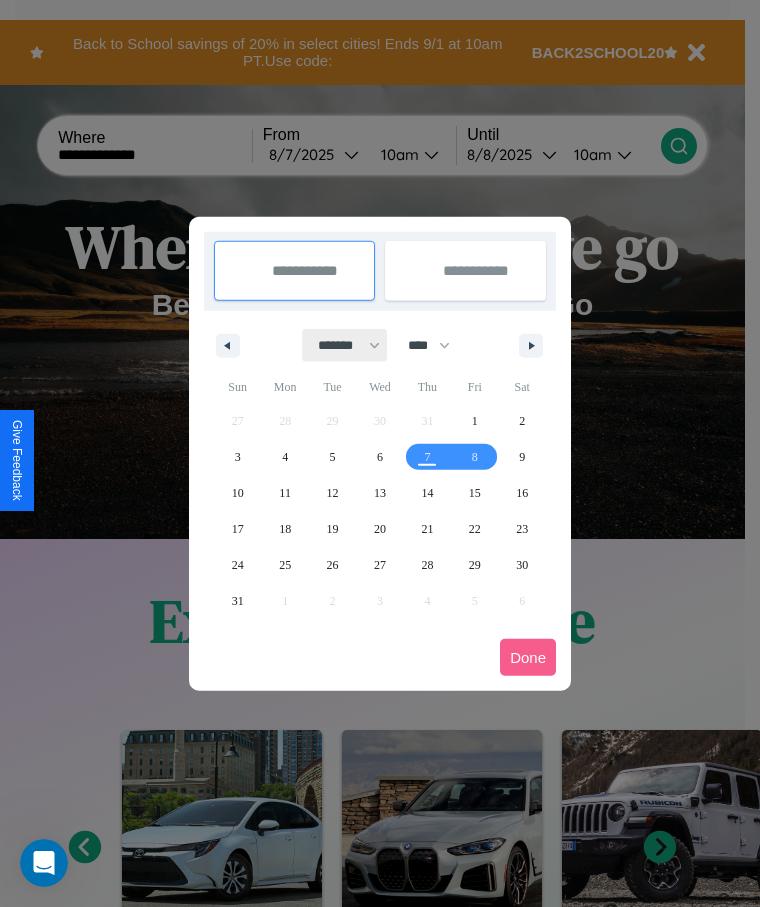 click on "******* ******** ***** ***** *** **** **** ****** ********* ******* ******** ********" at bounding box center (345, 345) 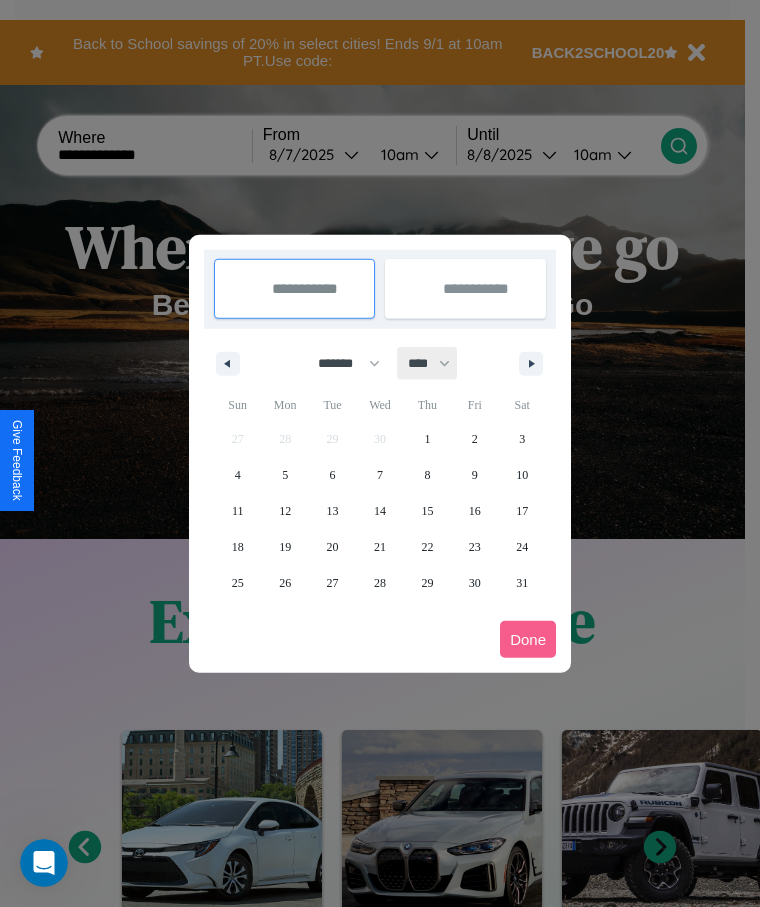 click on "**** **** **** **** **** **** **** **** **** **** **** **** **** **** **** **** **** **** **** **** **** **** **** **** **** **** **** **** **** **** **** **** **** **** **** **** **** **** **** **** **** **** **** **** **** **** **** **** **** **** **** **** **** **** **** **** **** **** **** **** **** **** **** **** **** **** **** **** **** **** **** **** **** **** **** **** **** **** **** **** **** **** **** **** **** **** **** **** **** **** **** **** **** **** **** **** **** **** **** **** **** **** **** **** **** **** **** **** **** **** **** **** **** **** **** **** **** **** **** **** ****" at bounding box center (428, 363) 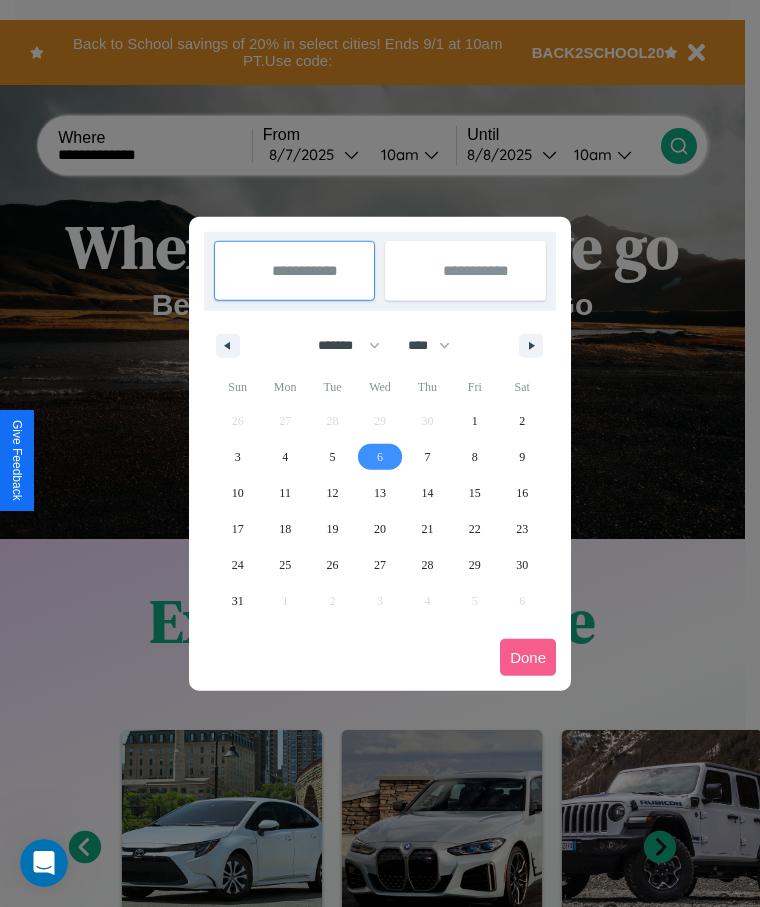 click on "6" at bounding box center (380, 457) 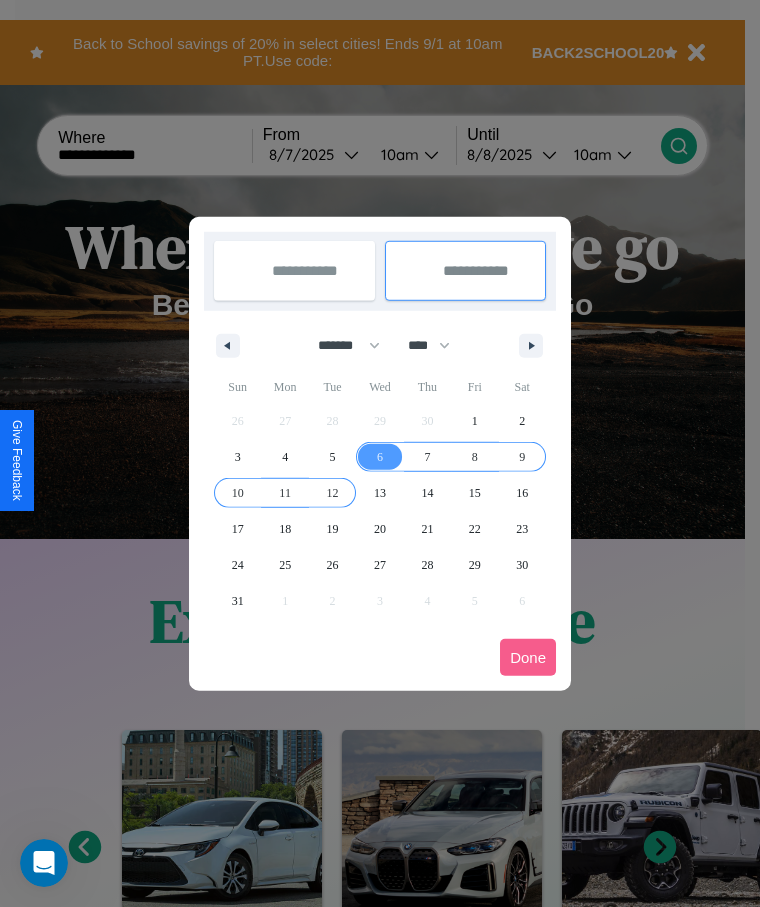 click on "12" at bounding box center [333, 493] 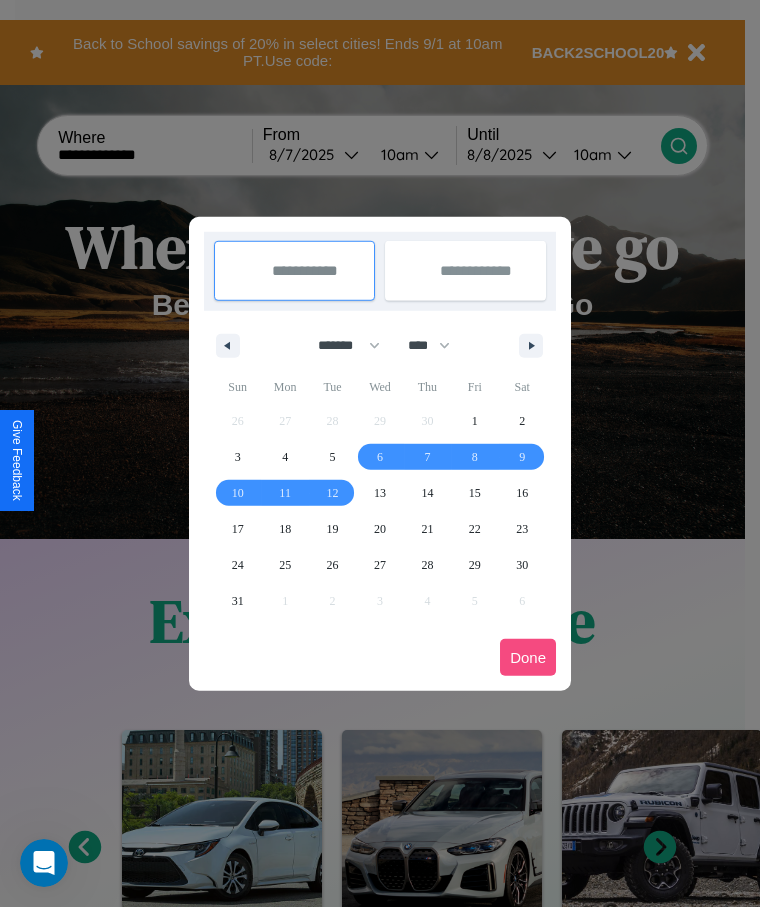 click on "Done" at bounding box center (528, 657) 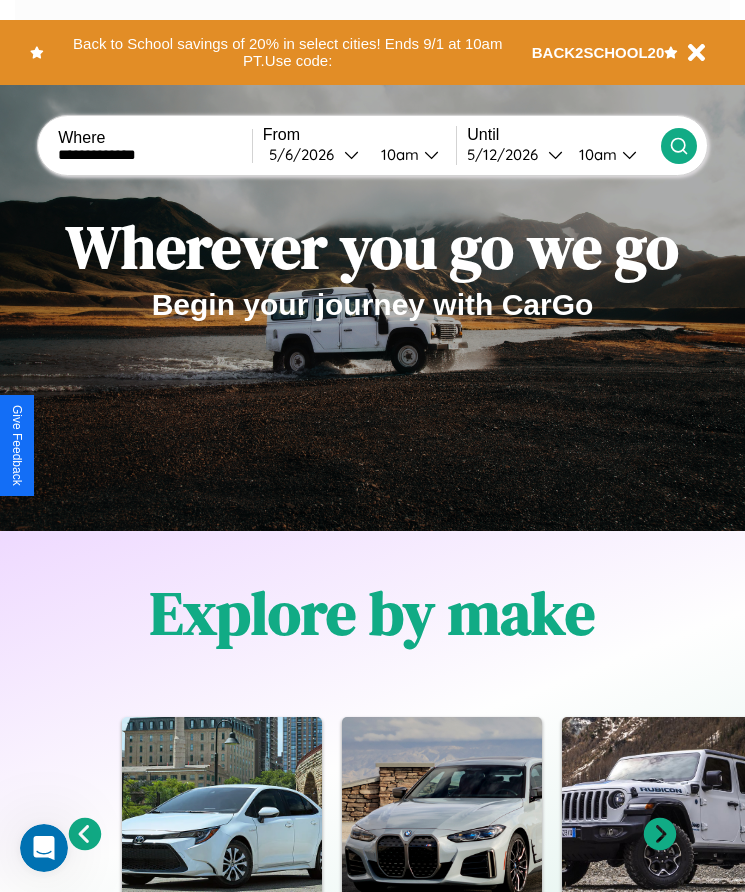 click on "10am" at bounding box center [397, 154] 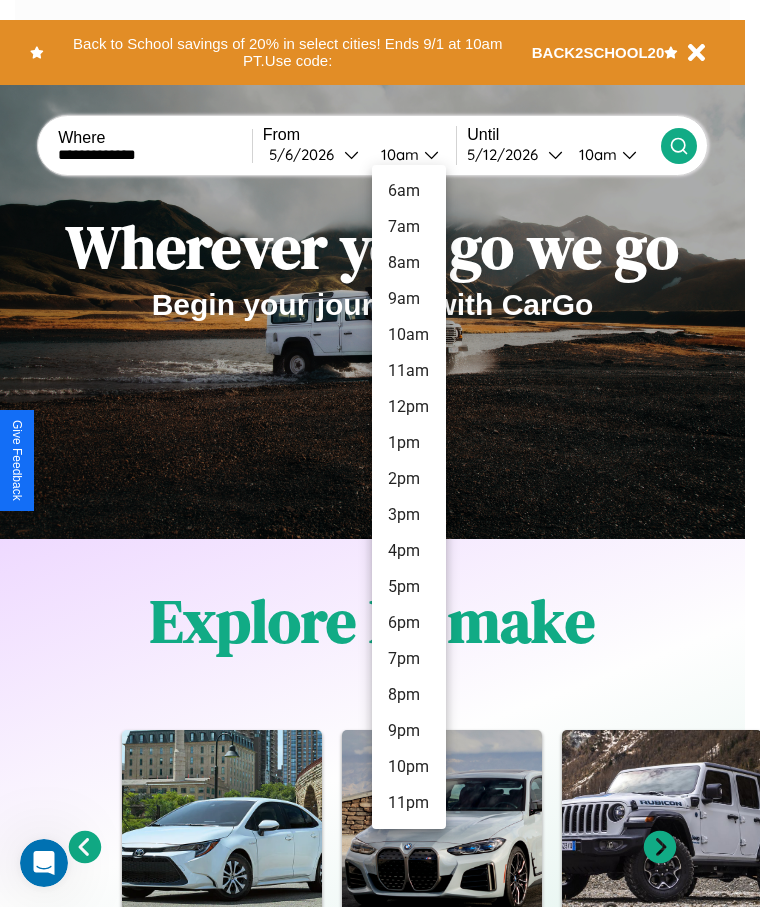 click on "4pm" at bounding box center [409, 551] 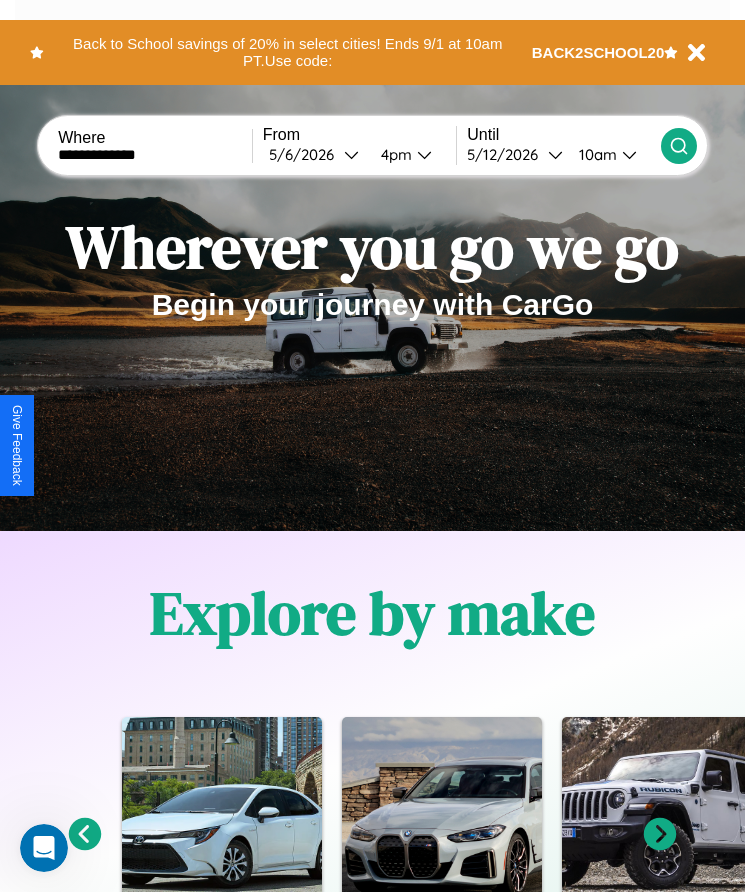 click on "10am" at bounding box center [595, 154] 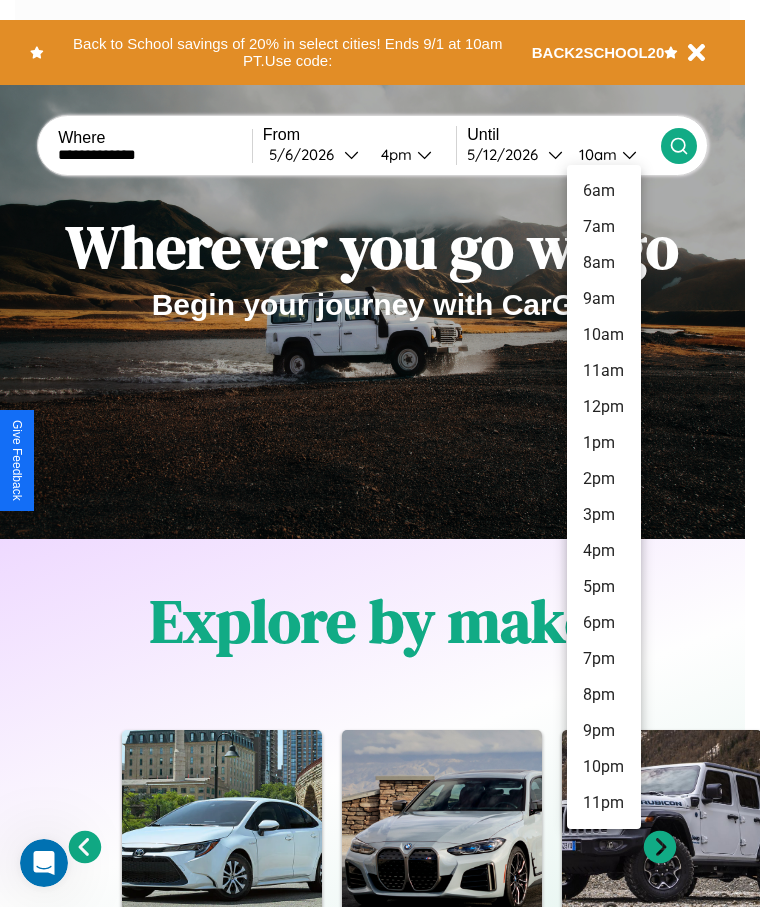 click on "3pm" at bounding box center [604, 515] 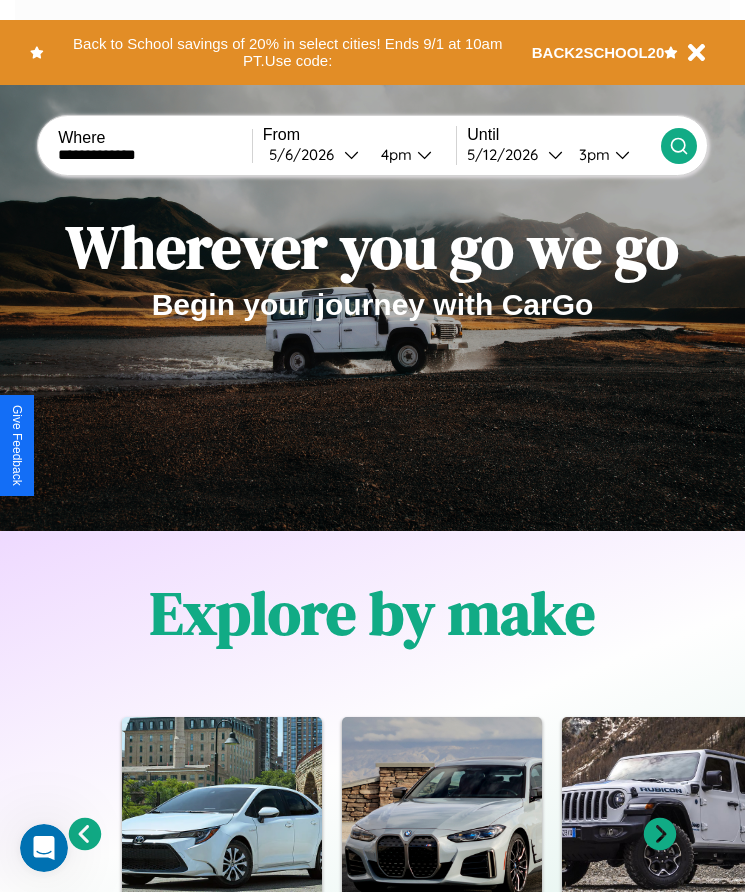 click 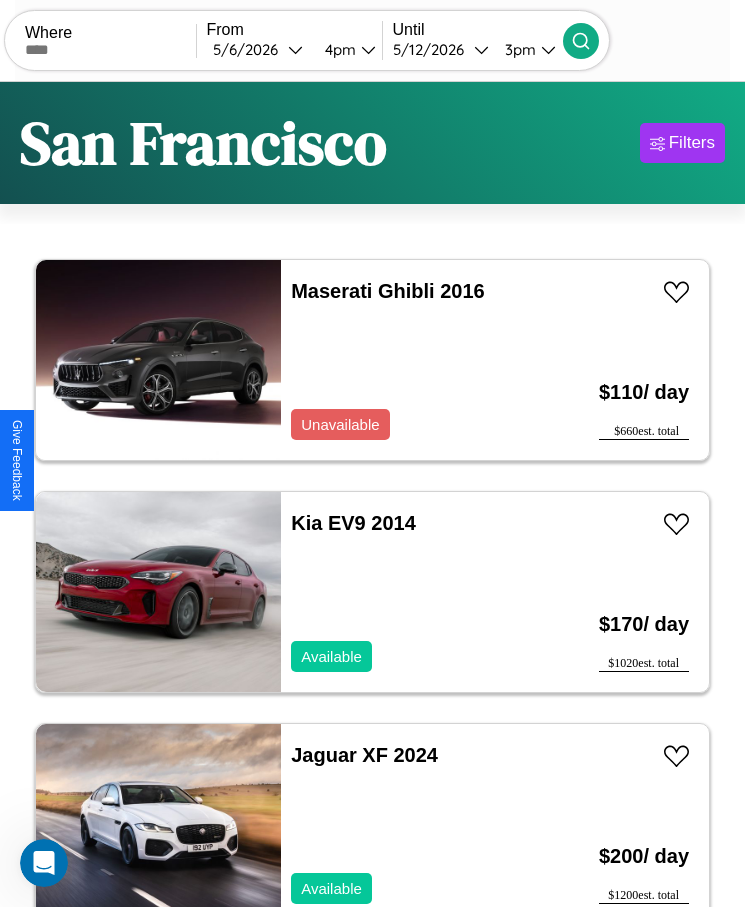 scroll, scrollTop: 50, scrollLeft: 0, axis: vertical 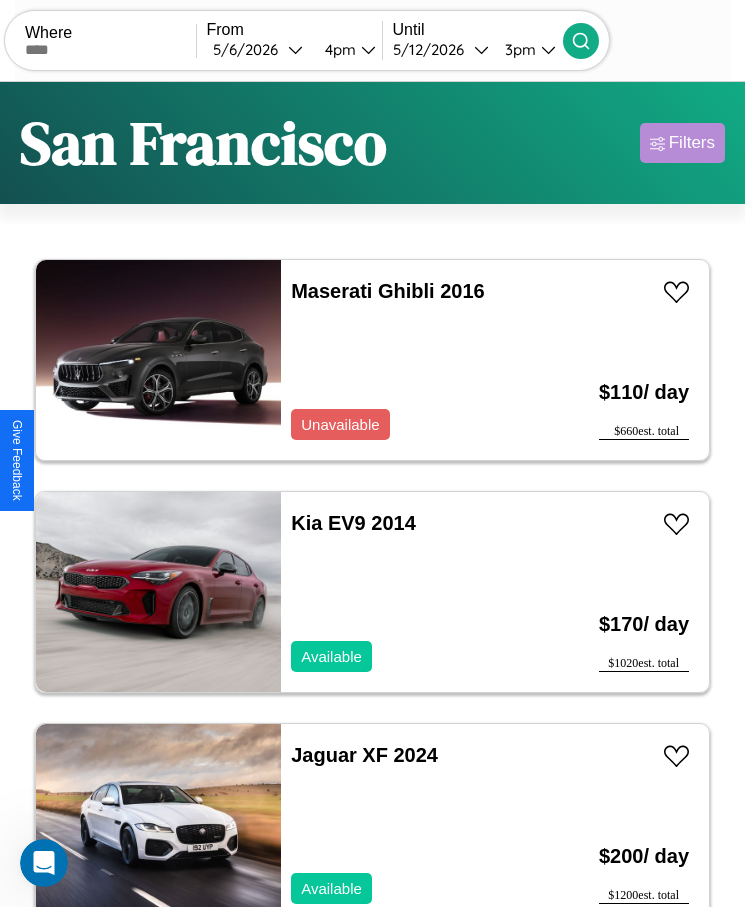 click on "Filters" at bounding box center (692, 143) 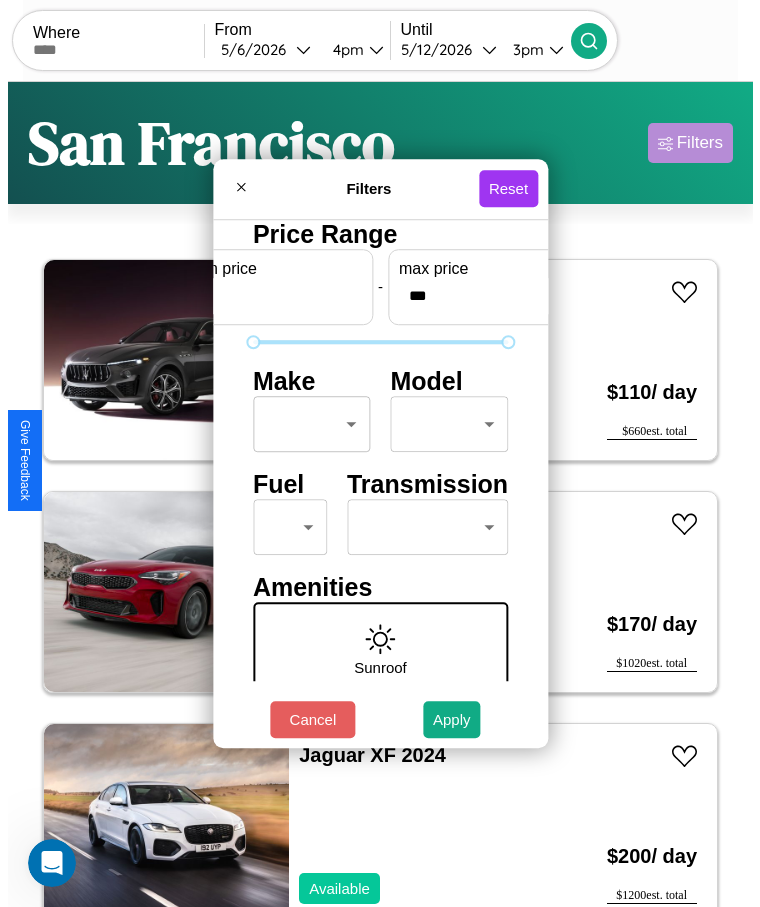 scroll, scrollTop: 85, scrollLeft: 0, axis: vertical 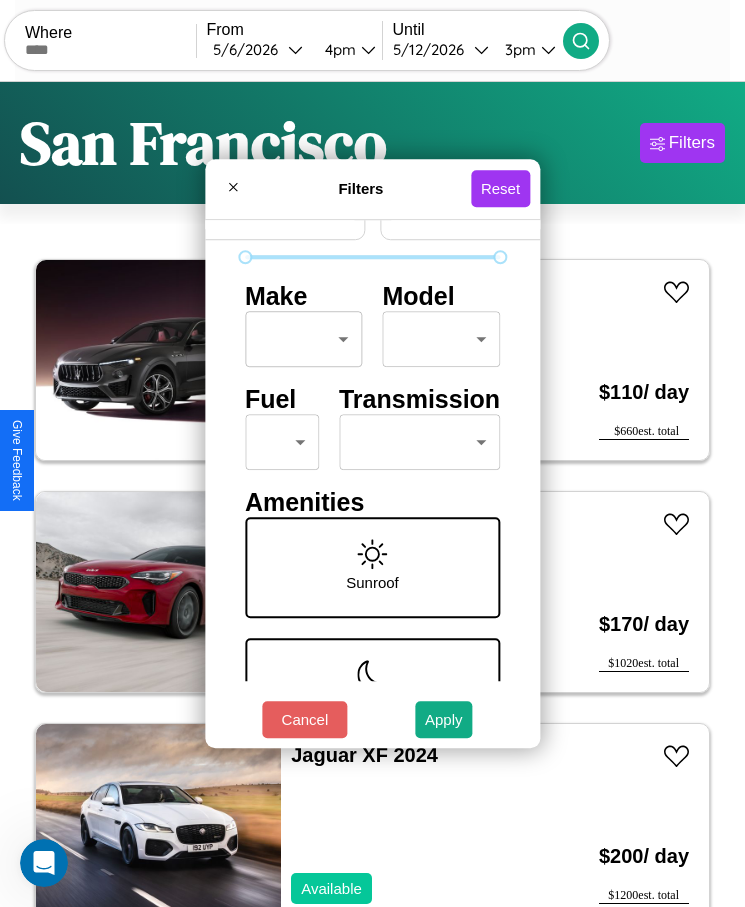 click on "CarGo Where From [DATE] [TIME] Until [DATE] [TIME] Become a Host Login Sign Up [CITY] Filters 45  cars in this area These cars can be picked up in this city. Maserati   Ghibli   2016 Unavailable $ 110  / day $ 660  est. total Kia   EV9   2014 Available $ 170  / day $ 1020  est. total Jaguar   XF   2024 Available $ 200  / day $ 1200  est. total Chrysler   Daytona   2023 Available $ 100  / day $ 600  est. total Mazda   CX-5   2017 Available $ 160  / day $ 960  est. total Lexus   LX   2016 Available $ 160  / day $ 960  est. total Chrysler   Pacifica   2021 Available $ 200  / day $ 1200  est. total BMW   545i   2019 Unavailable $ 130  / day $ 780  est. total Hyundai   Stellar   2024 Available $ 170  / day $ 1020  est. total Jaguar   XJ12   2014 Available $ 170  / day $ 1020  est. total Honda   RC1000VS (RC213V-S)   2018 Available $ 170  / day $ 1020  est. total Alfa Romeo   8C Competizione Spider   2018 Available $ 30  / day $ 180  est. total Chevrolet   Cruze   2024 Available $ 60  / day $ 360" at bounding box center [372, 478] 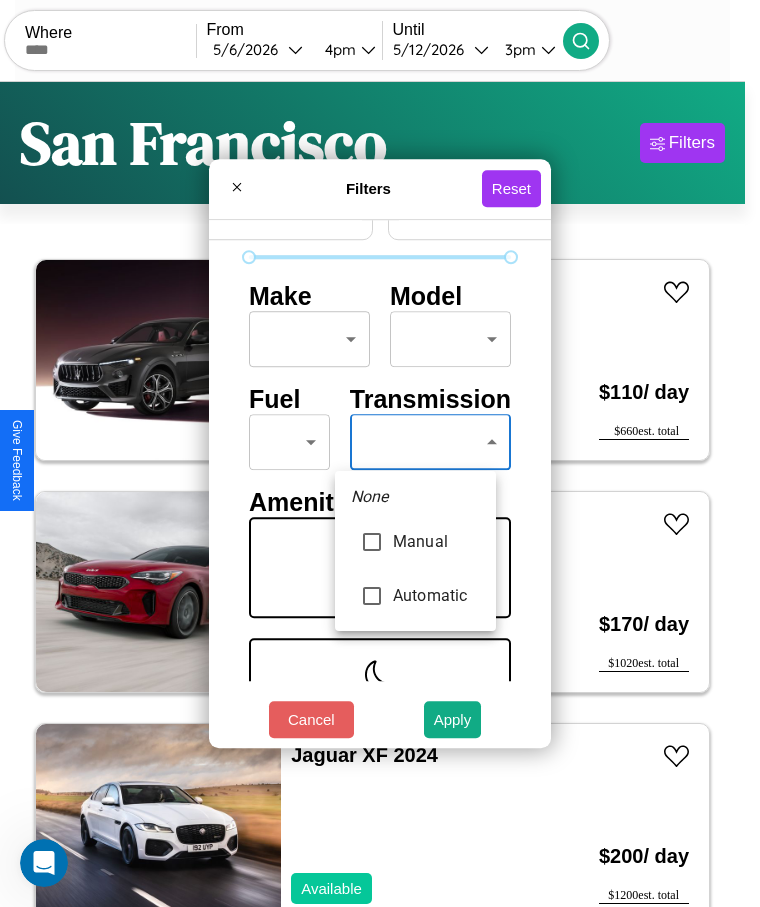 type on "*********" 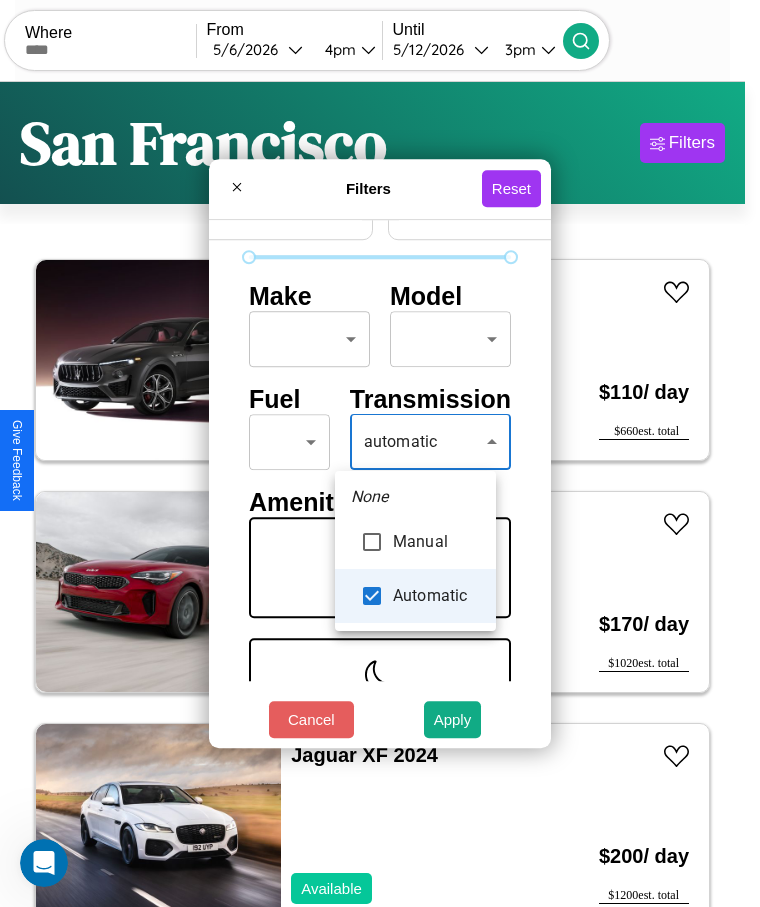 click at bounding box center [380, 453] 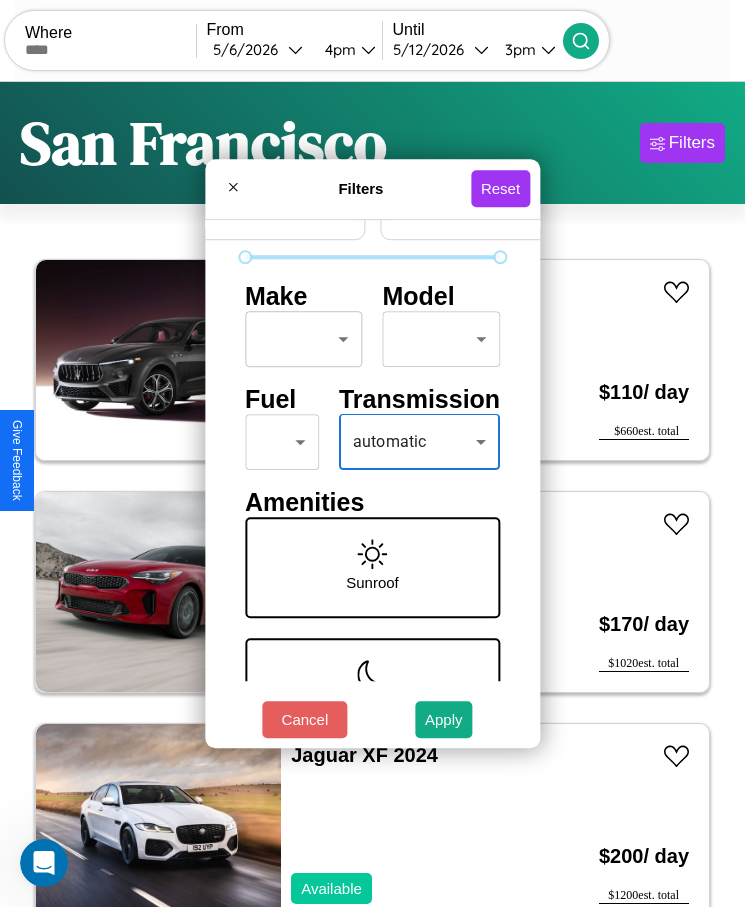 click on "CarGo Where From [DATE] [TIME] Until [DATE] [TIME] Become a Host Login Sign Up [CITY] Filters 45  cars in this area These cars can be picked up in this city. Maserati   Ghibli   2016 Unavailable $ 110  / day $ 660  est. total Kia   EV9   2014 Available $ 170  / day $ 1020  est. total Jaguar   XF   2024 Available $ 200  / day $ 1200  est. total Chrysler   Daytona   2023 Available $ 100  / day $ 600  est. total Mazda   CX-5   2017 Available $ 160  / day $ 960  est. total Lexus   LX   2016 Available $ 160  / day $ 960  est. total Chrysler   Pacifica   2021 Available $ 200  / day $ 1200  est. total BMW   545i   2019 Unavailable $ 130  / day $ 780  est. total Hyundai   Stellar   2024 Available $ 170  / day $ 1020  est. total Jaguar   XJ12   2014 Available $ 170  / day $ 1020  est. total Honda   RC1000VS (RC213V-S)   2018 Available $ 170  / day $ 1020  est. total Alfa Romeo   8C Competizione Spider   2018 Available $ 30  / day $ 180  est. total Chevrolet   Cruze   2024 Available $ 60  / day $ 360" at bounding box center [372, 478] 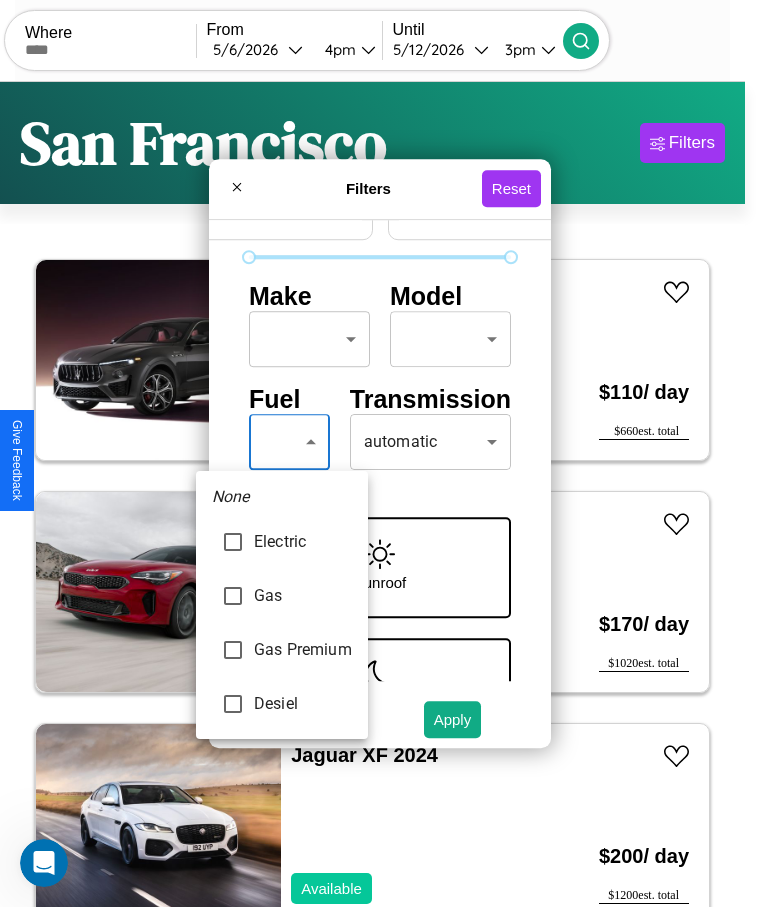 type on "********" 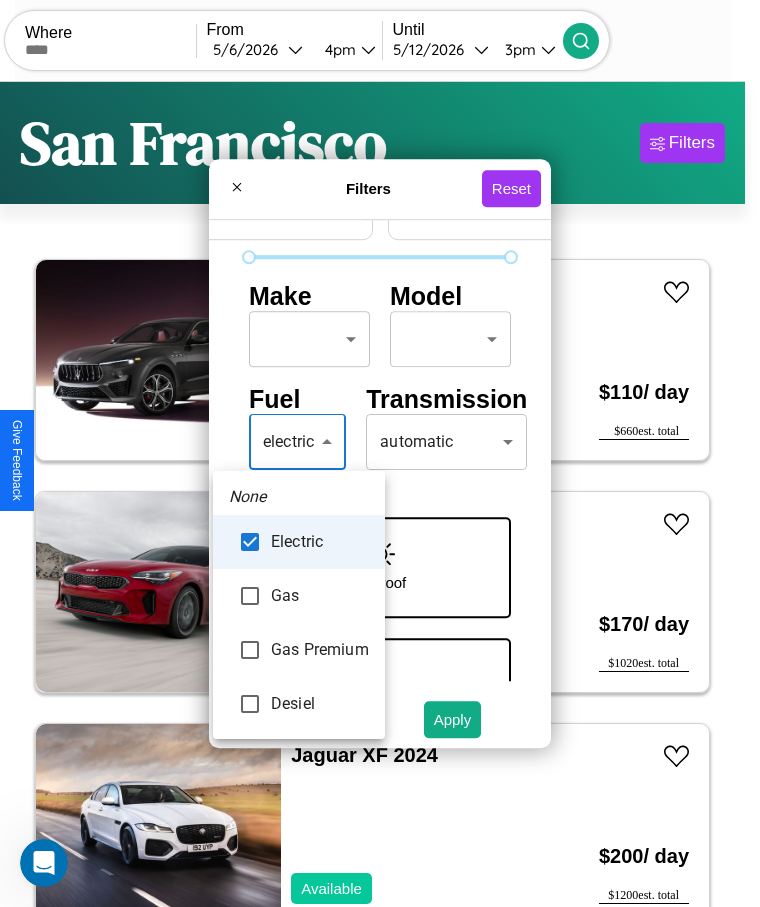 click at bounding box center [380, 453] 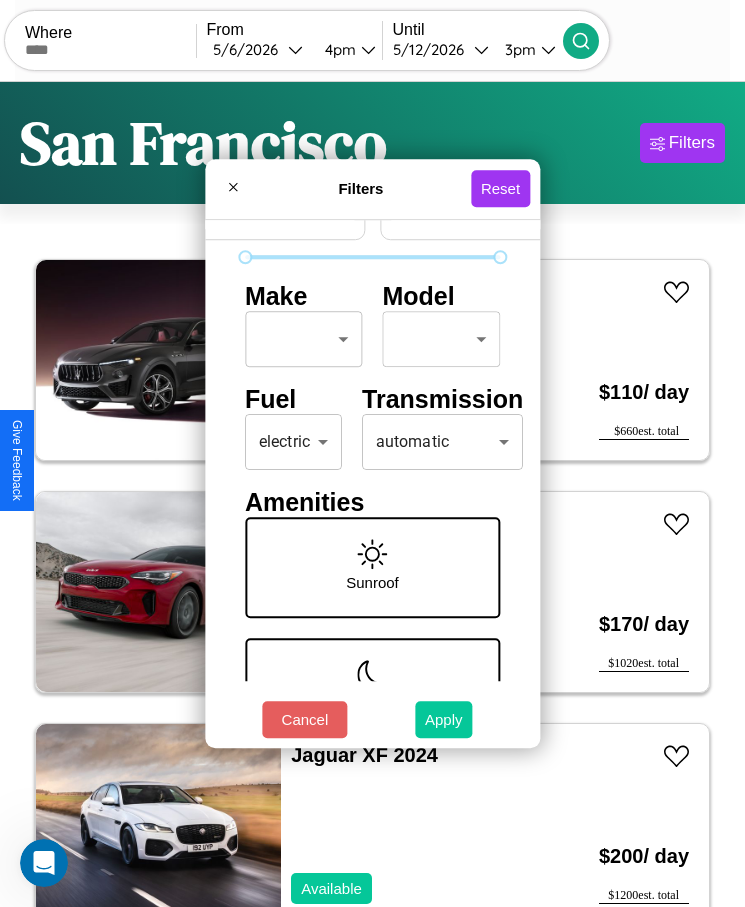click on "Apply" at bounding box center (444, 719) 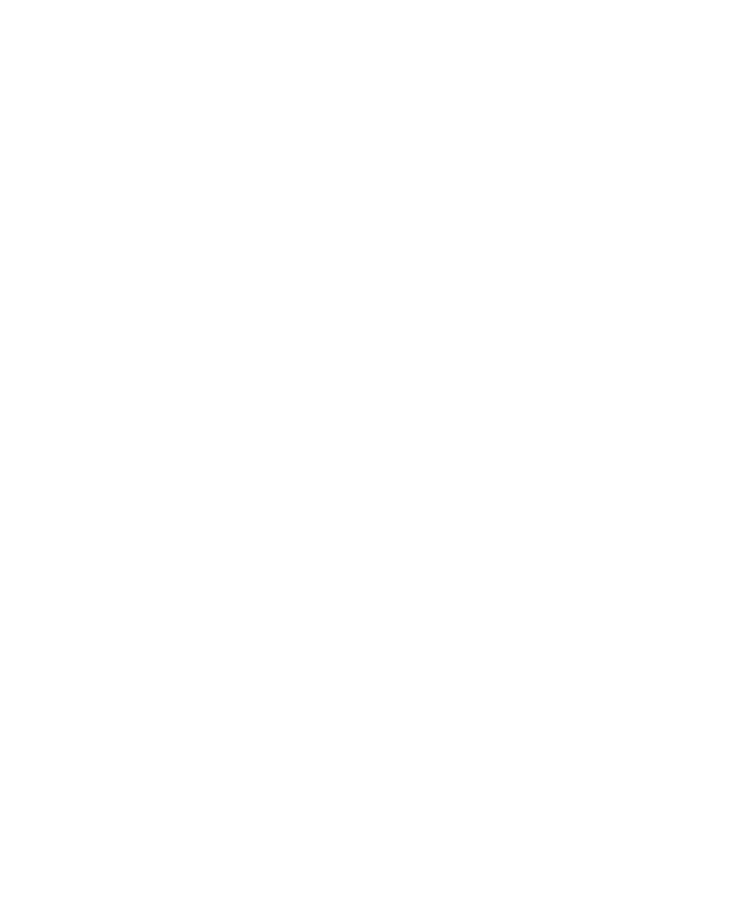 scroll, scrollTop: 0, scrollLeft: 0, axis: both 